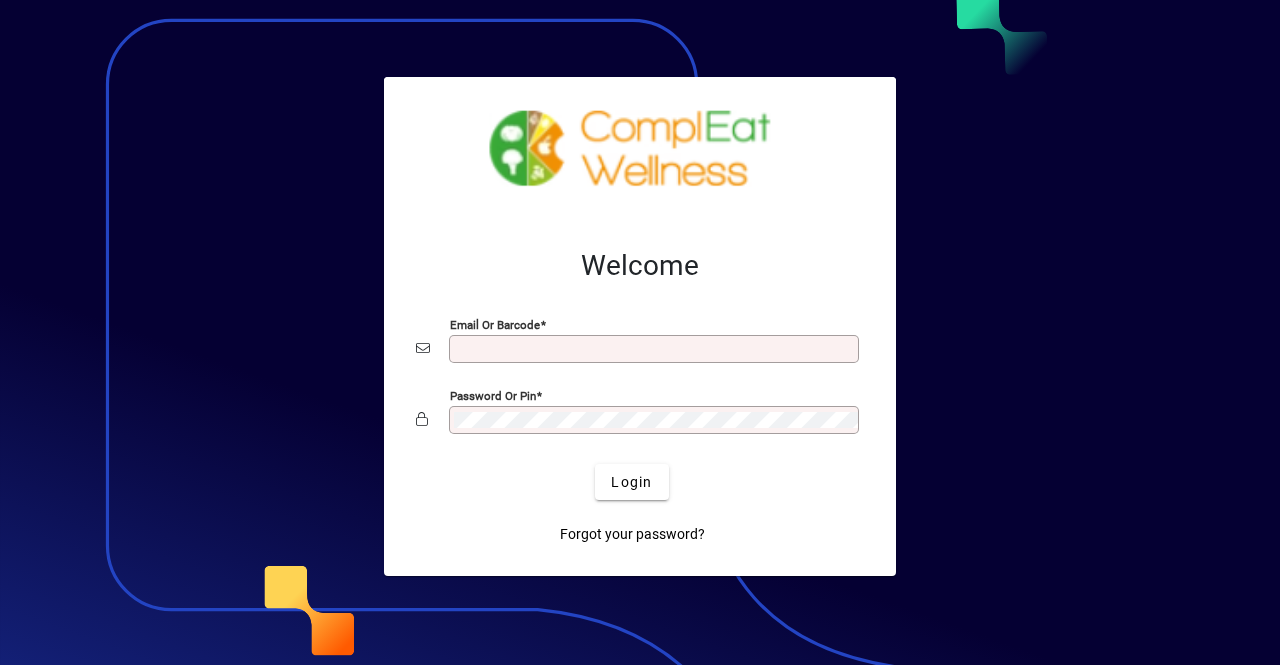 scroll, scrollTop: 0, scrollLeft: 0, axis: both 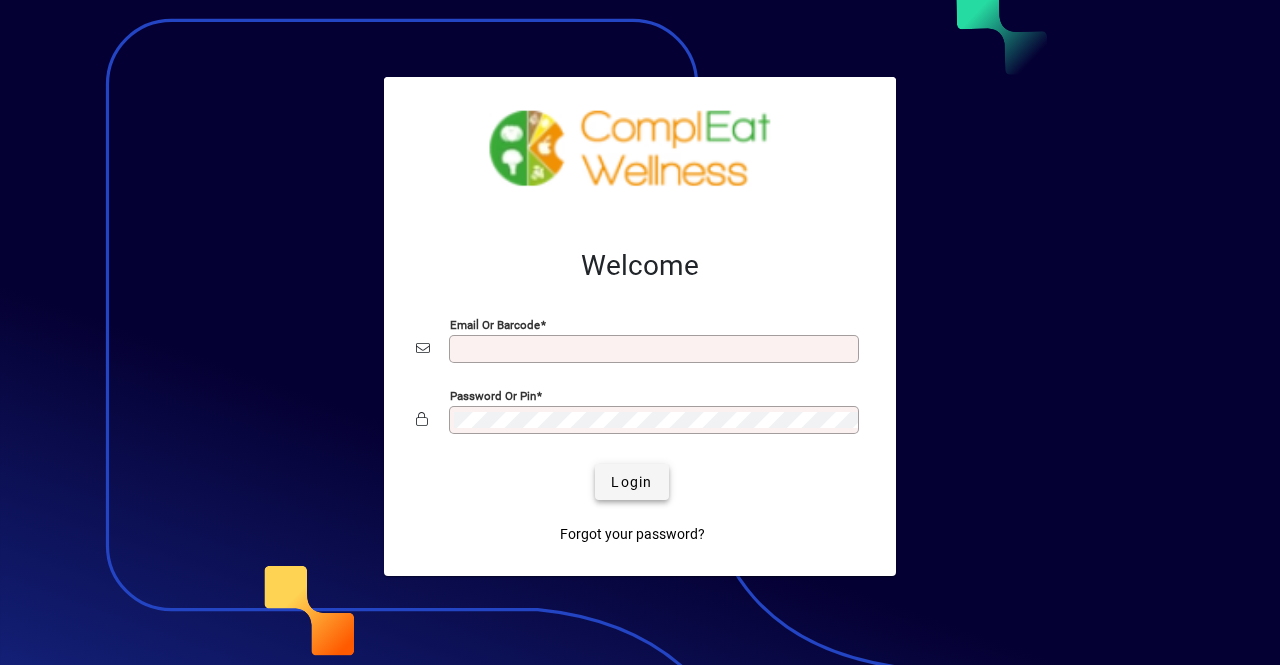type on "**********" 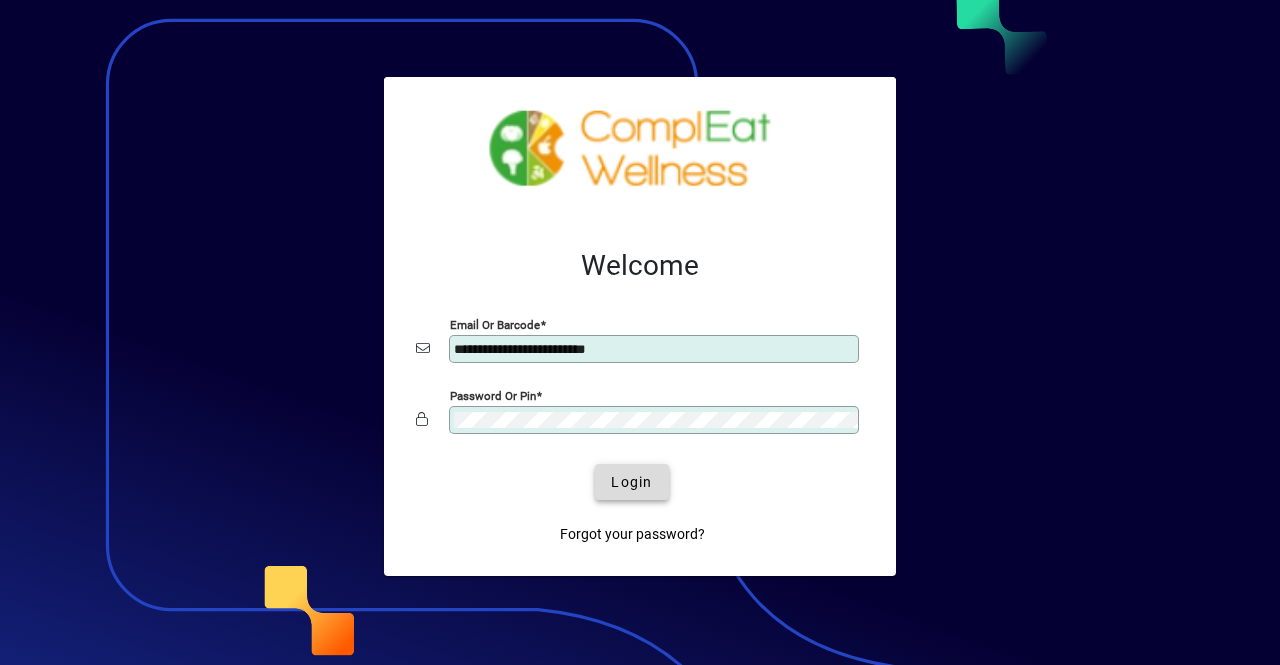 click 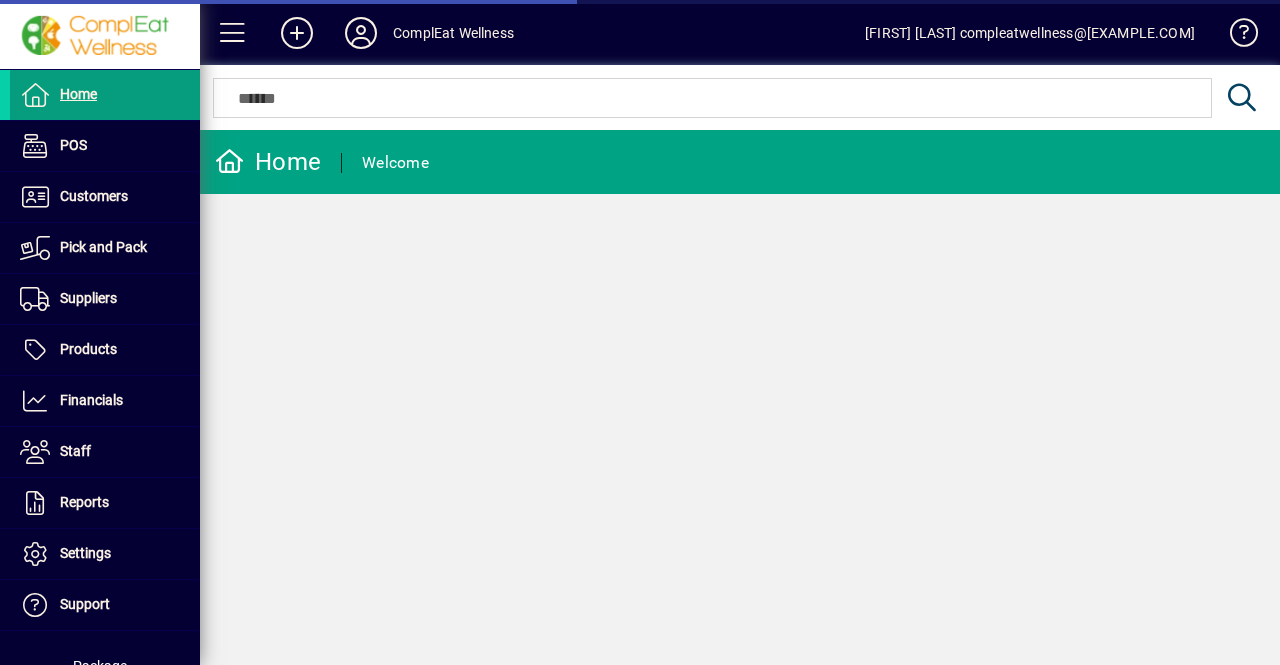 scroll, scrollTop: 0, scrollLeft: 0, axis: both 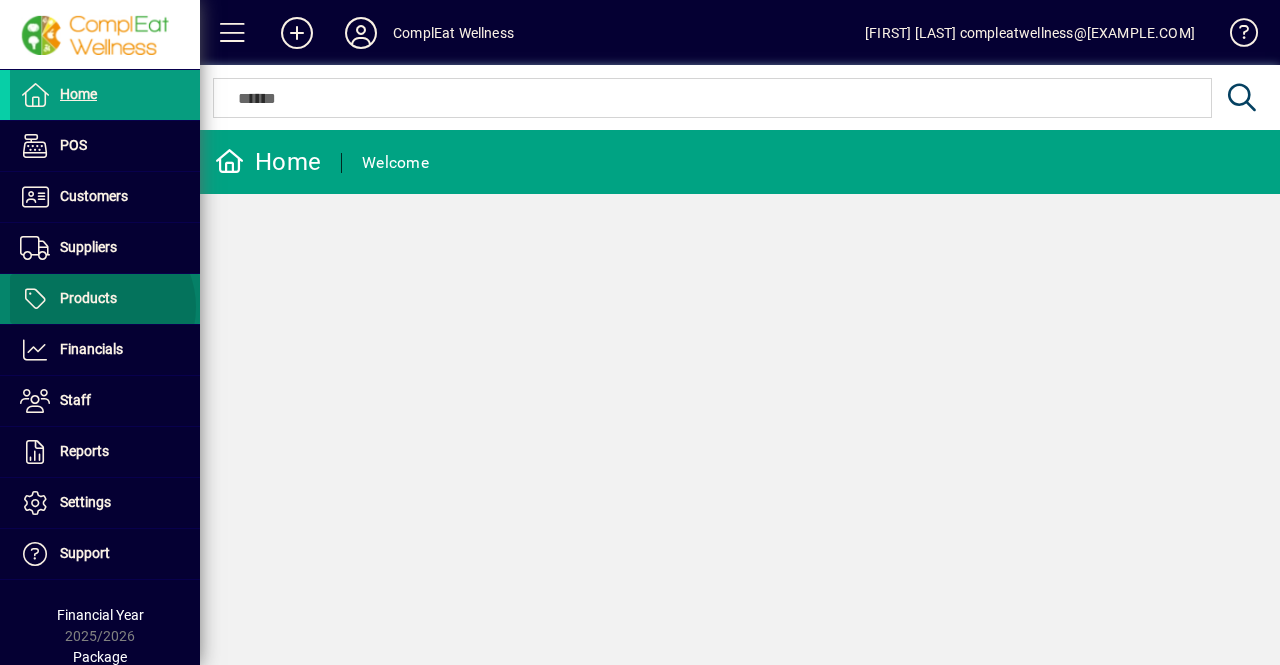 click on "Products" at bounding box center (63, 299) 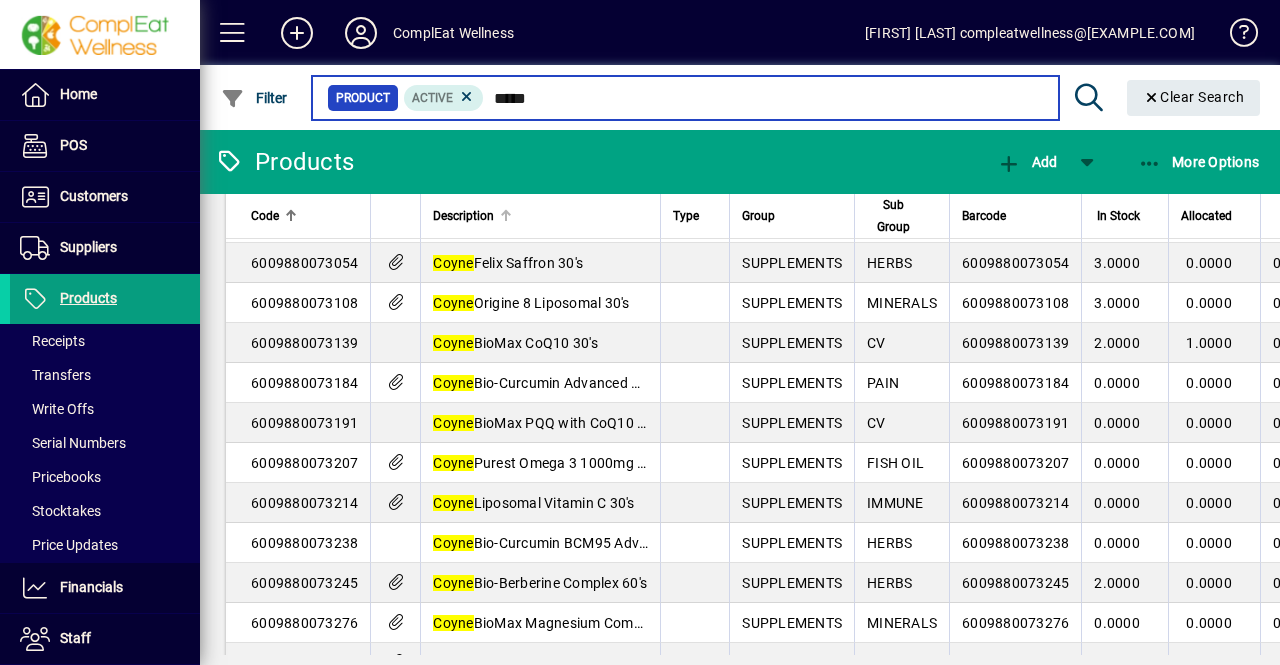 scroll, scrollTop: 0, scrollLeft: 0, axis: both 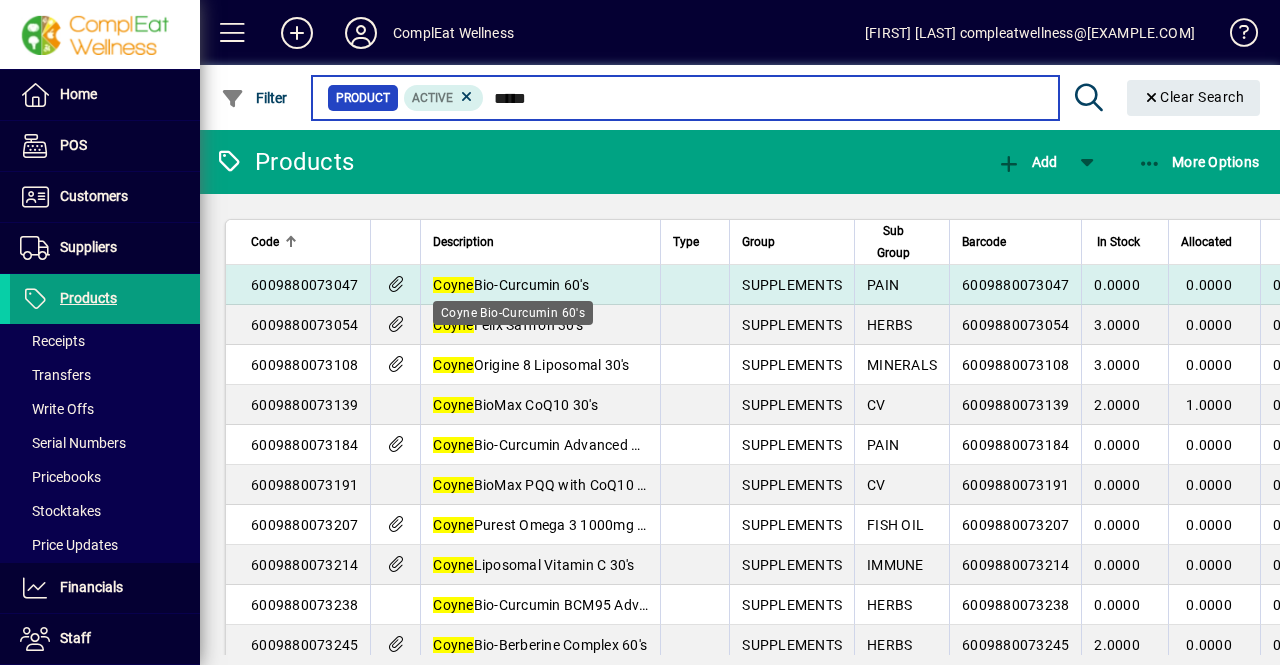 type on "*****" 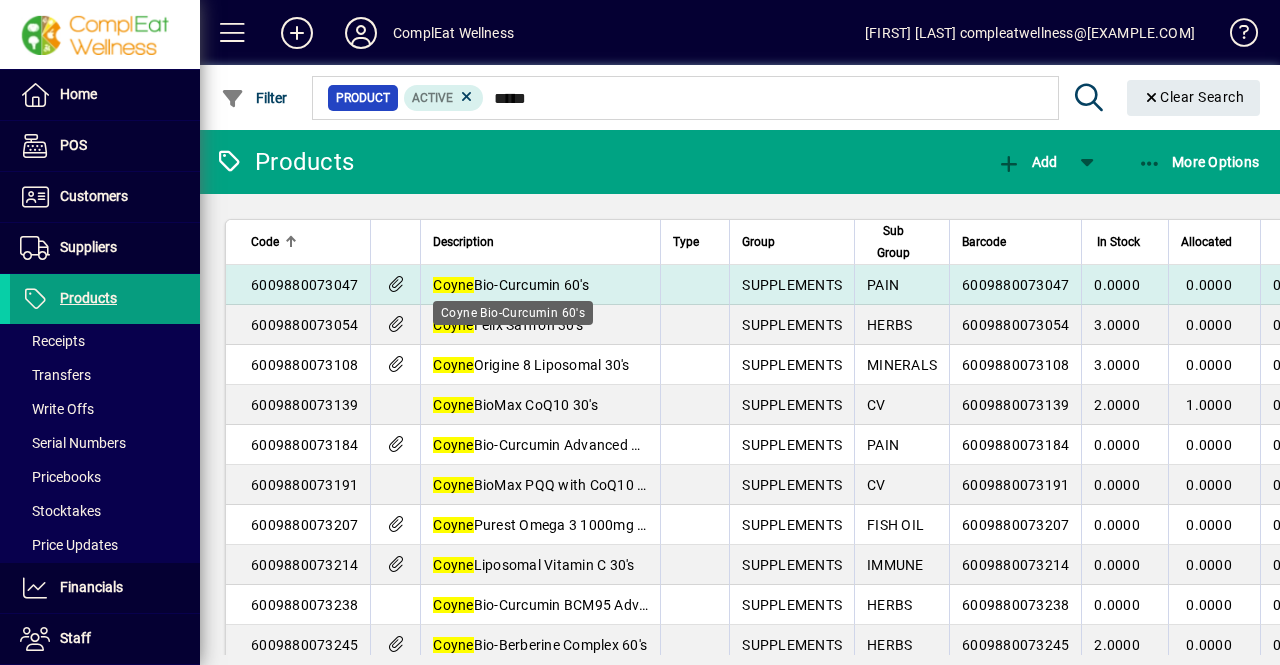 click on "Coyne  Bio-Curcumin 60's" at bounding box center [511, 285] 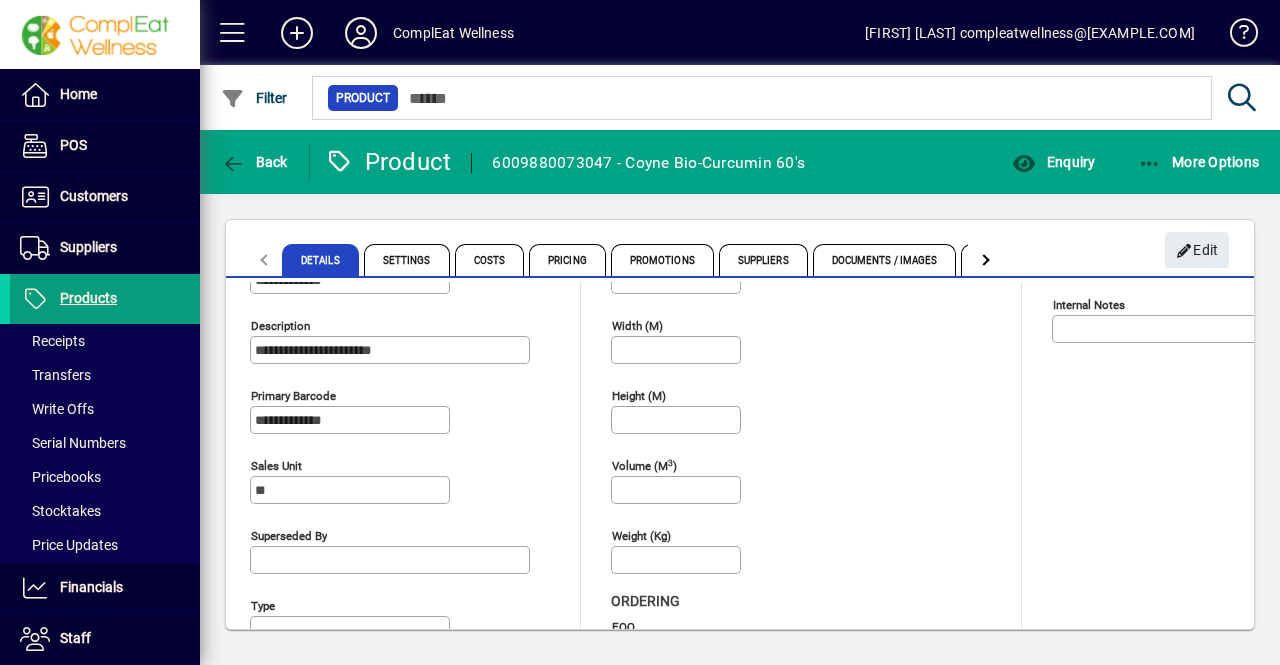 scroll, scrollTop: 83, scrollLeft: 0, axis: vertical 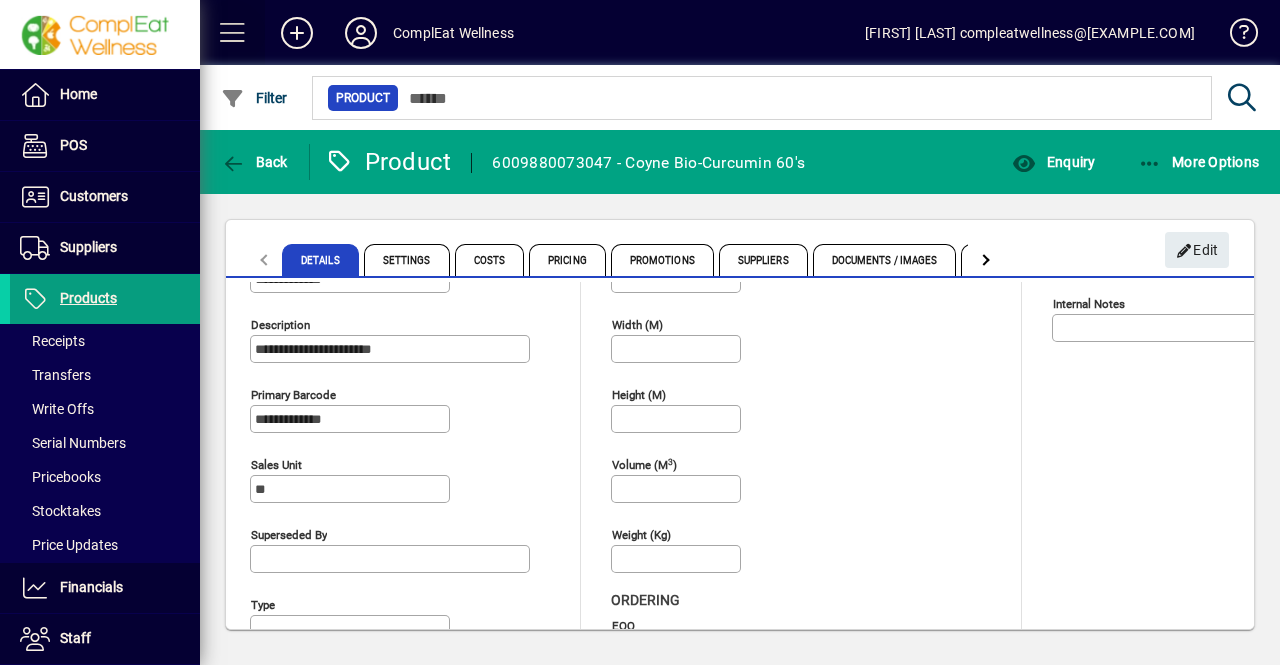 click at bounding box center (233, 33) 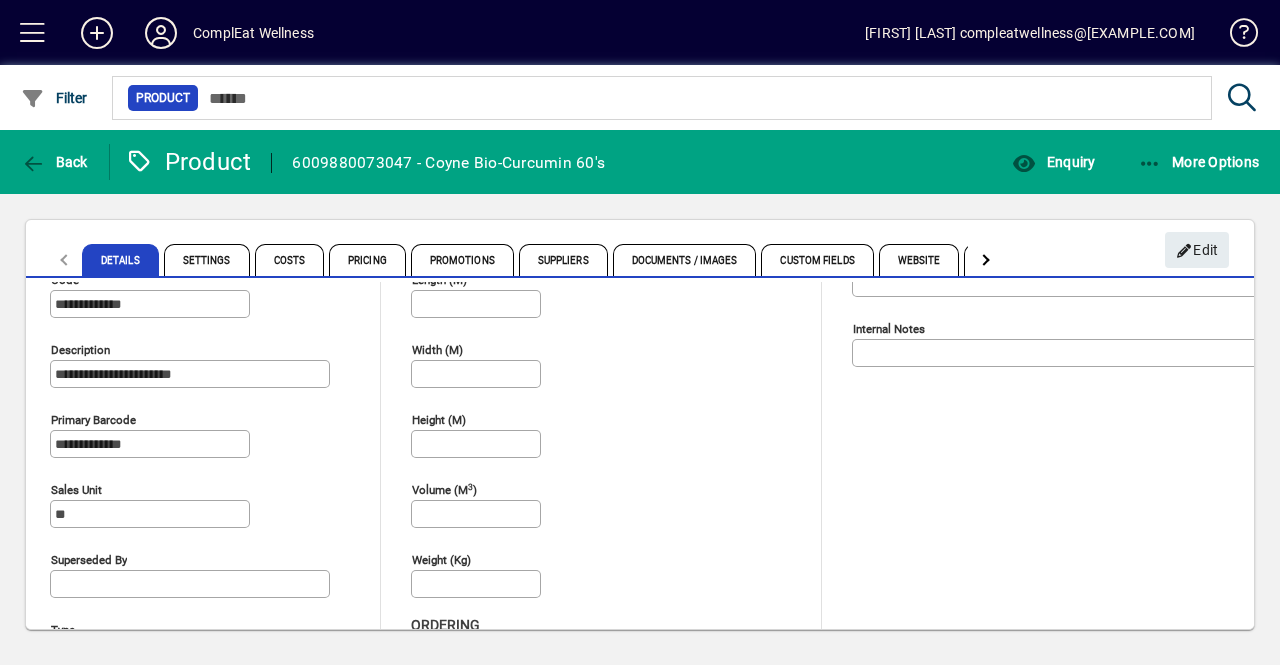 scroll, scrollTop: 57, scrollLeft: 0, axis: vertical 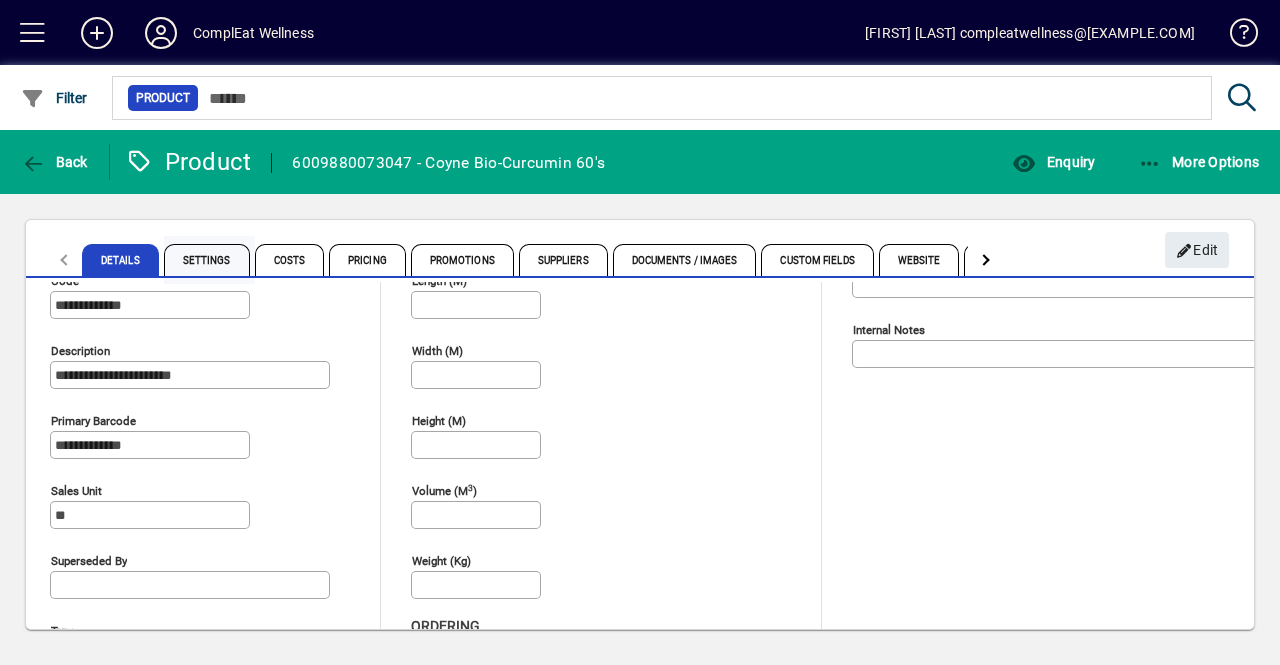 click on "Settings" at bounding box center [207, 260] 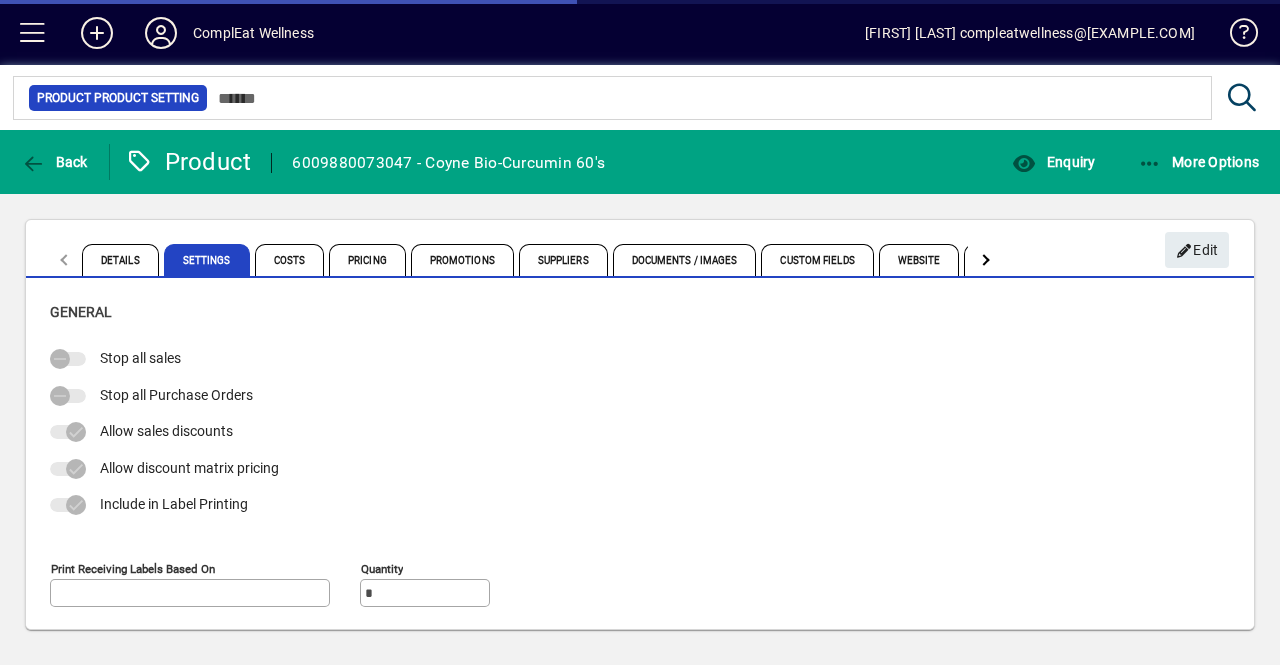 type on "**********" 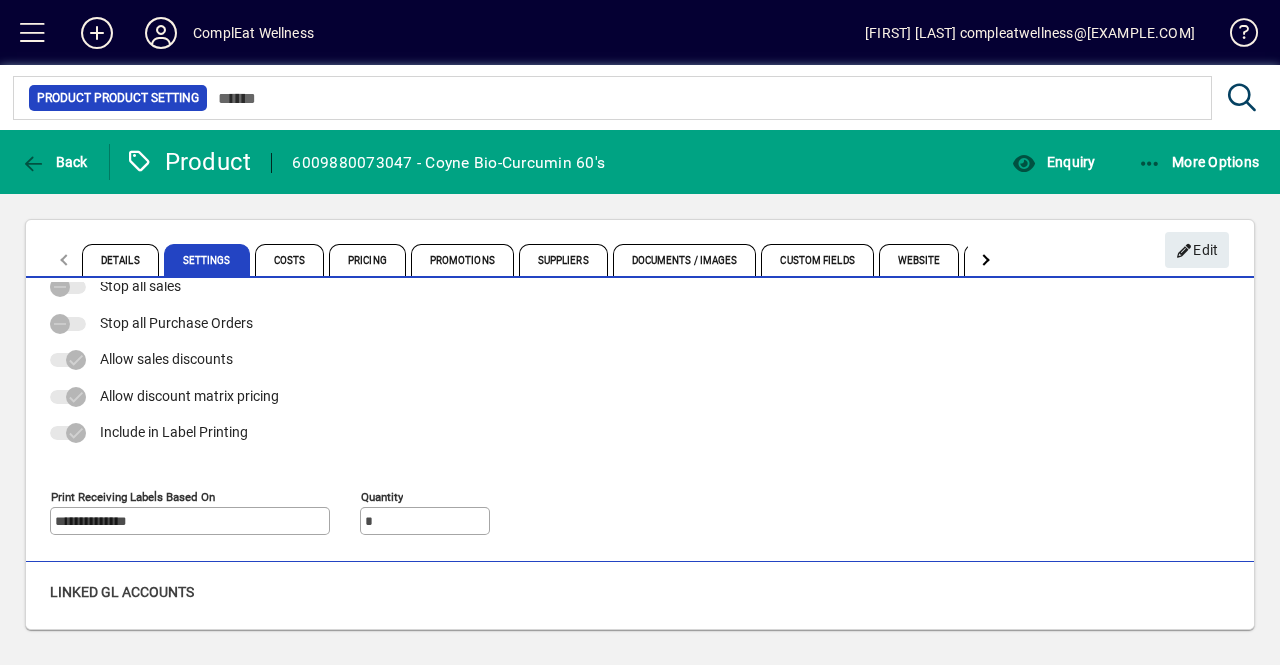 scroll, scrollTop: 0, scrollLeft: 0, axis: both 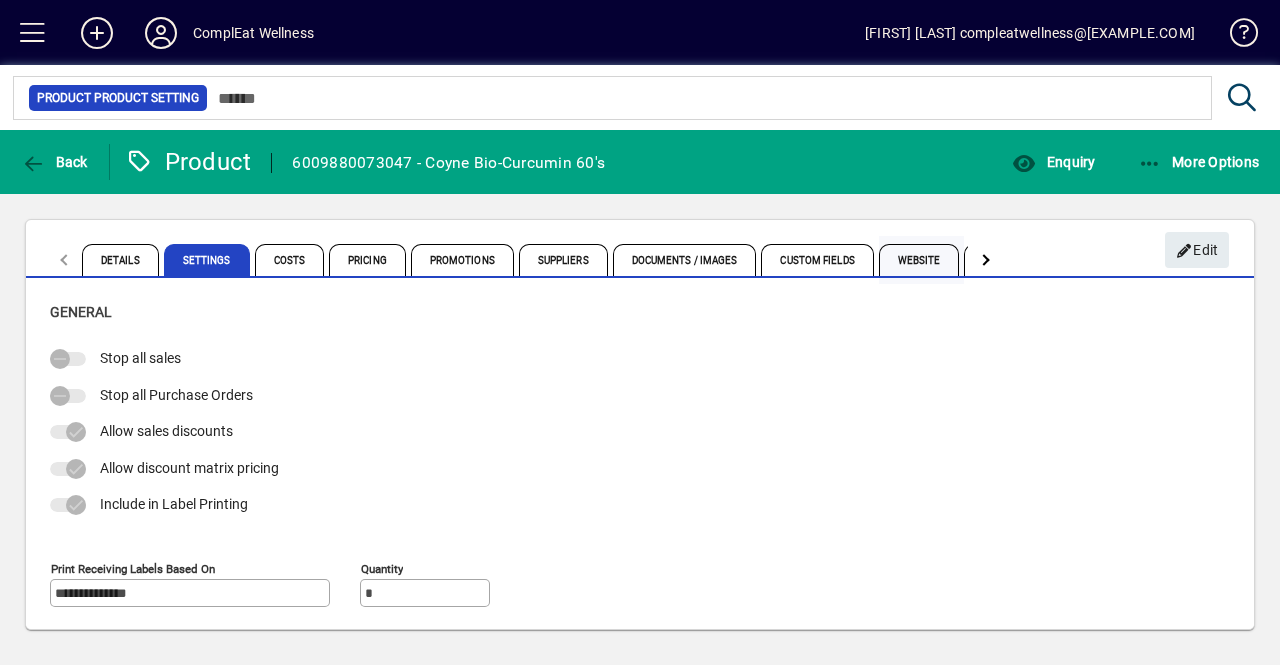 click on "Website" at bounding box center [919, 260] 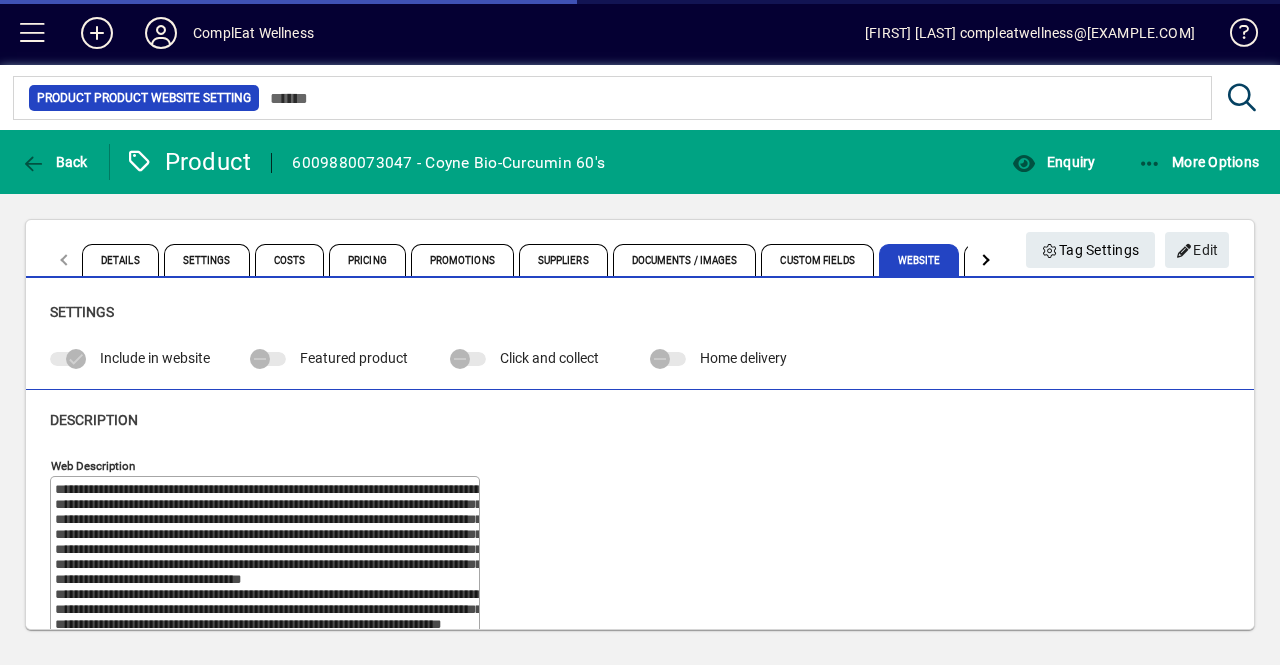 type on "****" 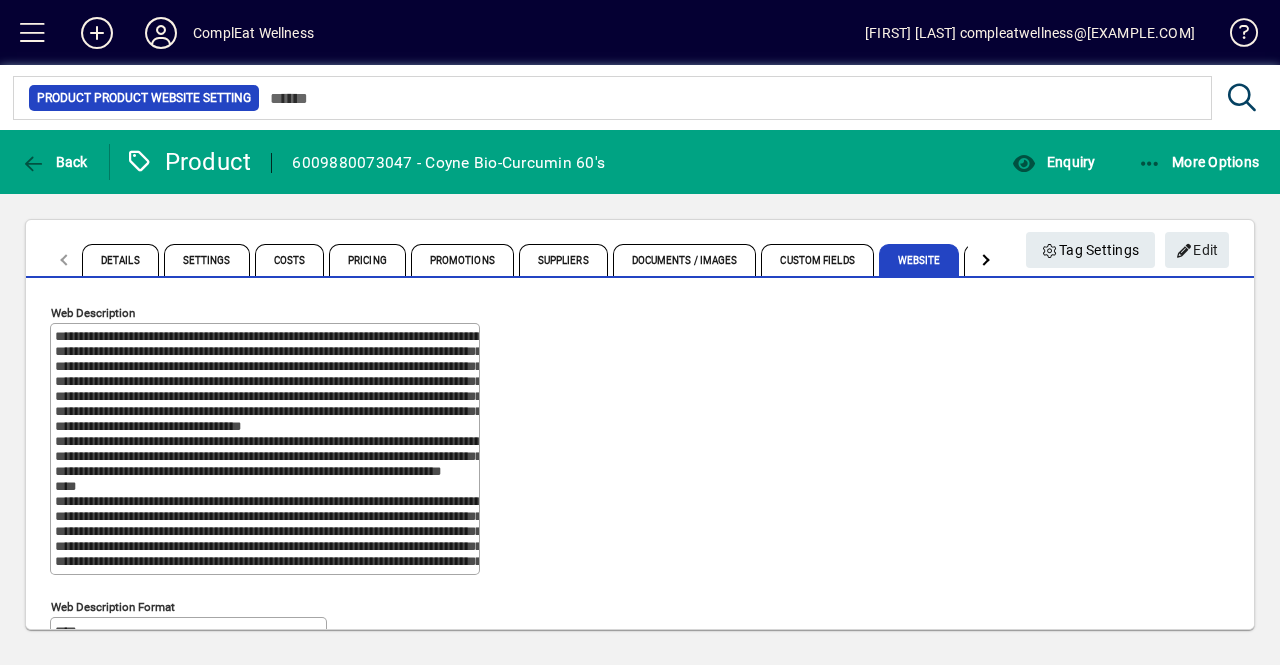 scroll, scrollTop: 152, scrollLeft: 0, axis: vertical 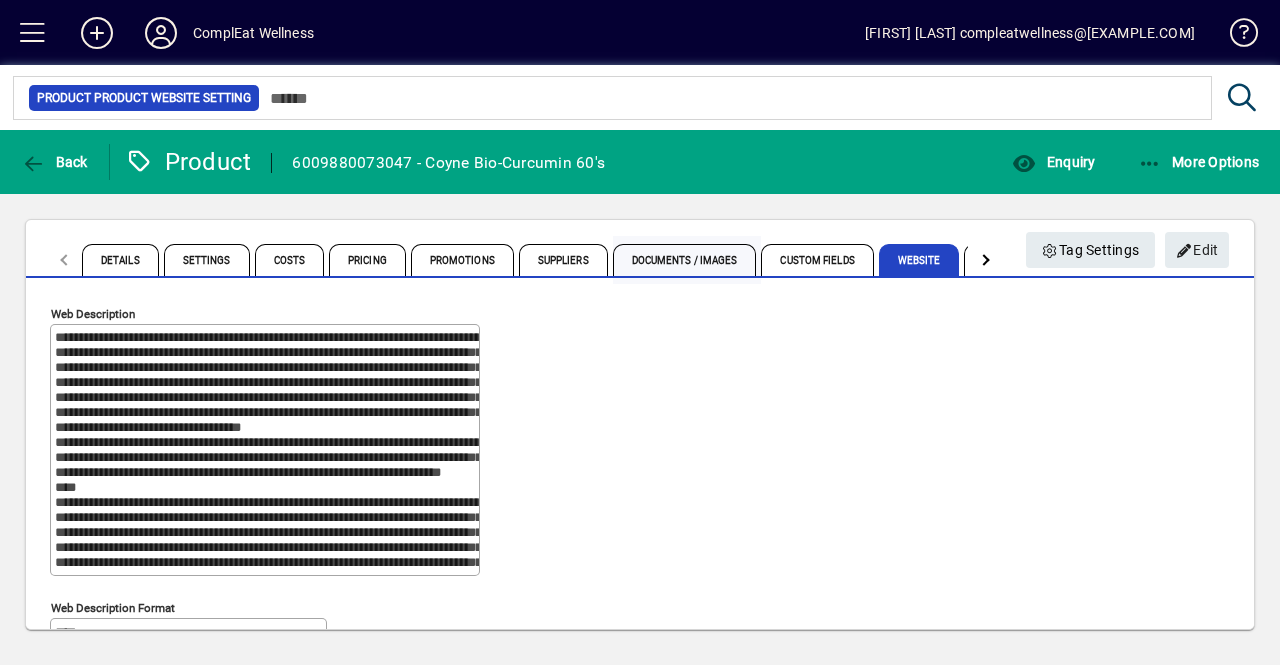 click on "Documents / Images" at bounding box center (685, 260) 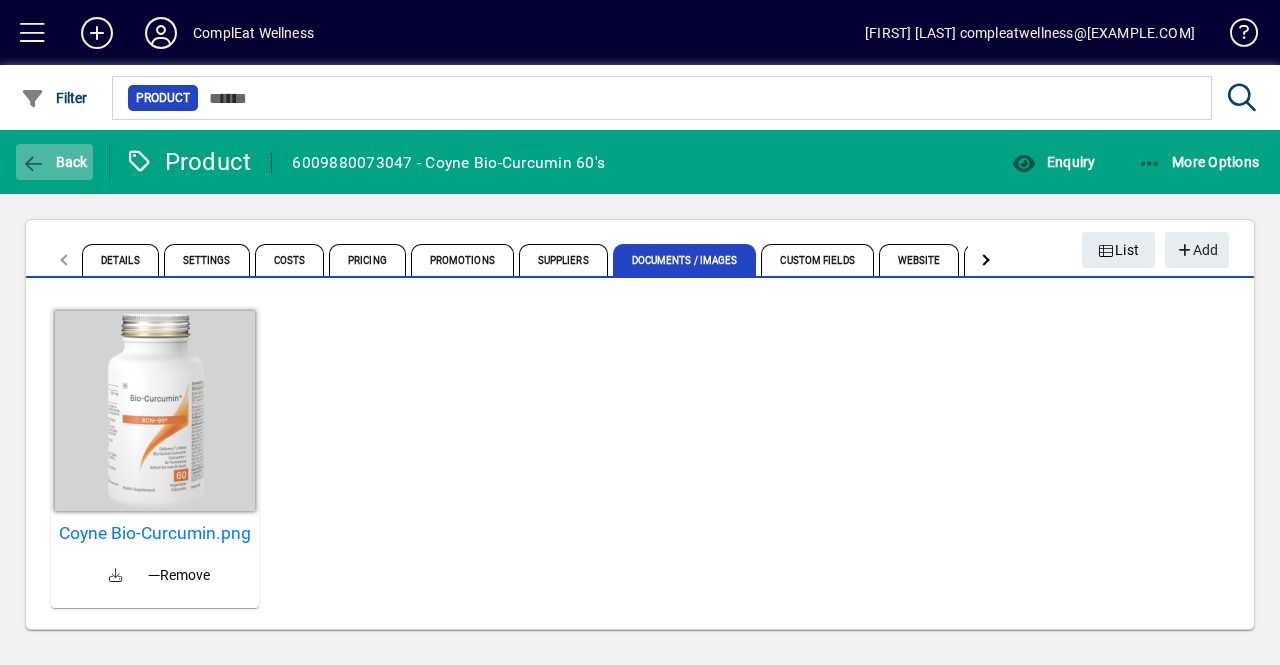 click on "Back" 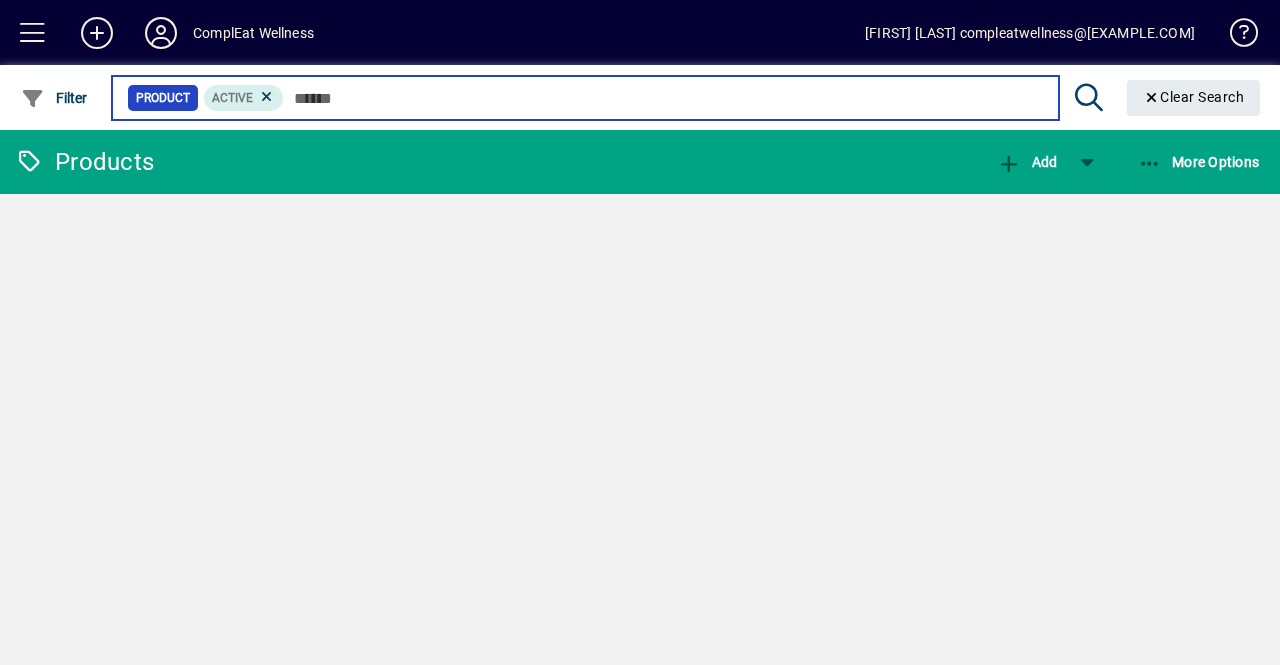 type on "*****" 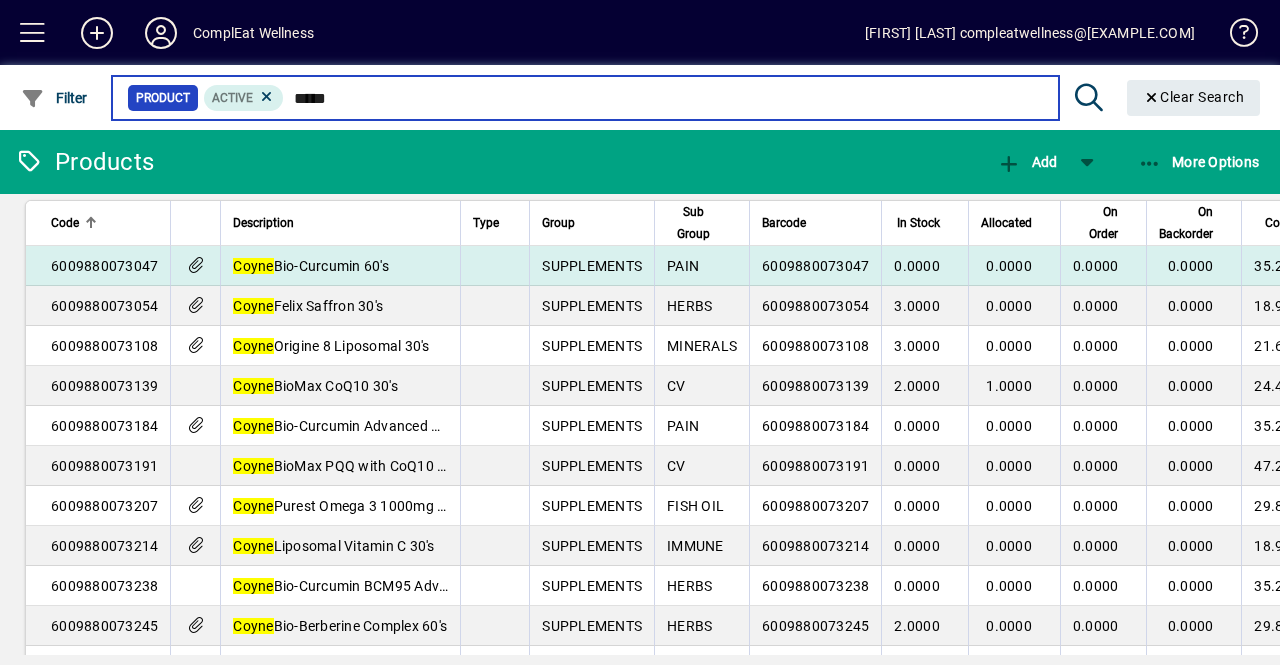 scroll, scrollTop: 0, scrollLeft: 0, axis: both 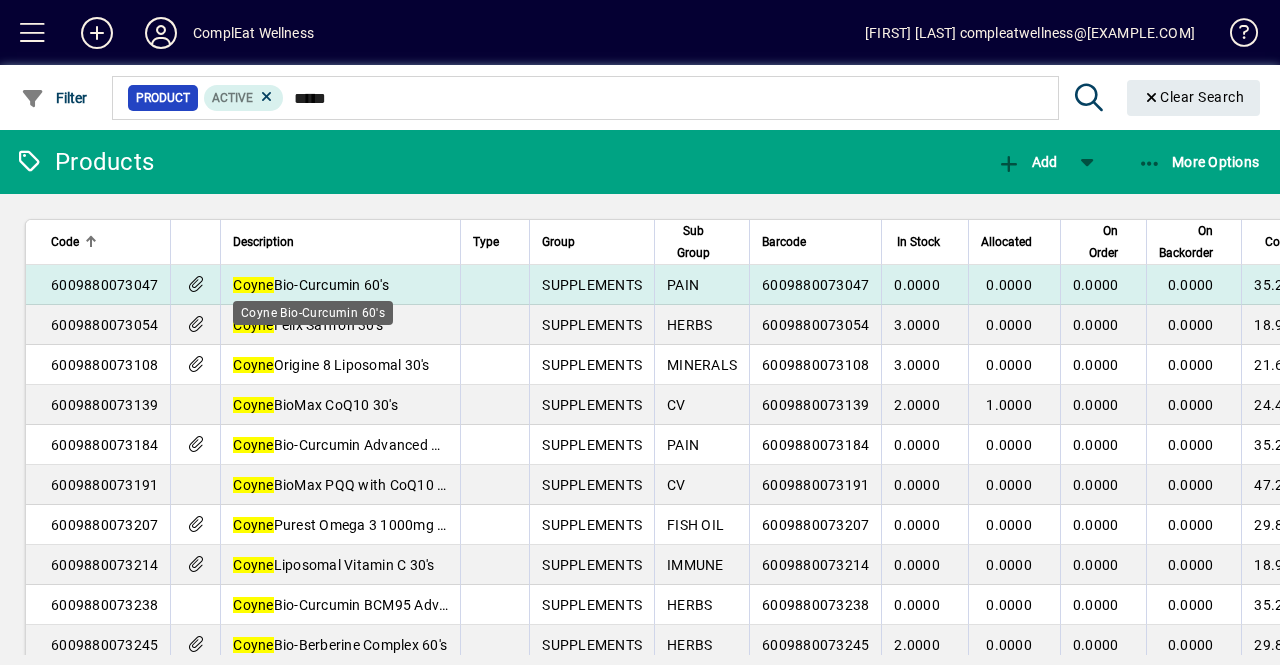 click on "Coyne  Bio-Curcumin 60's" at bounding box center (311, 285) 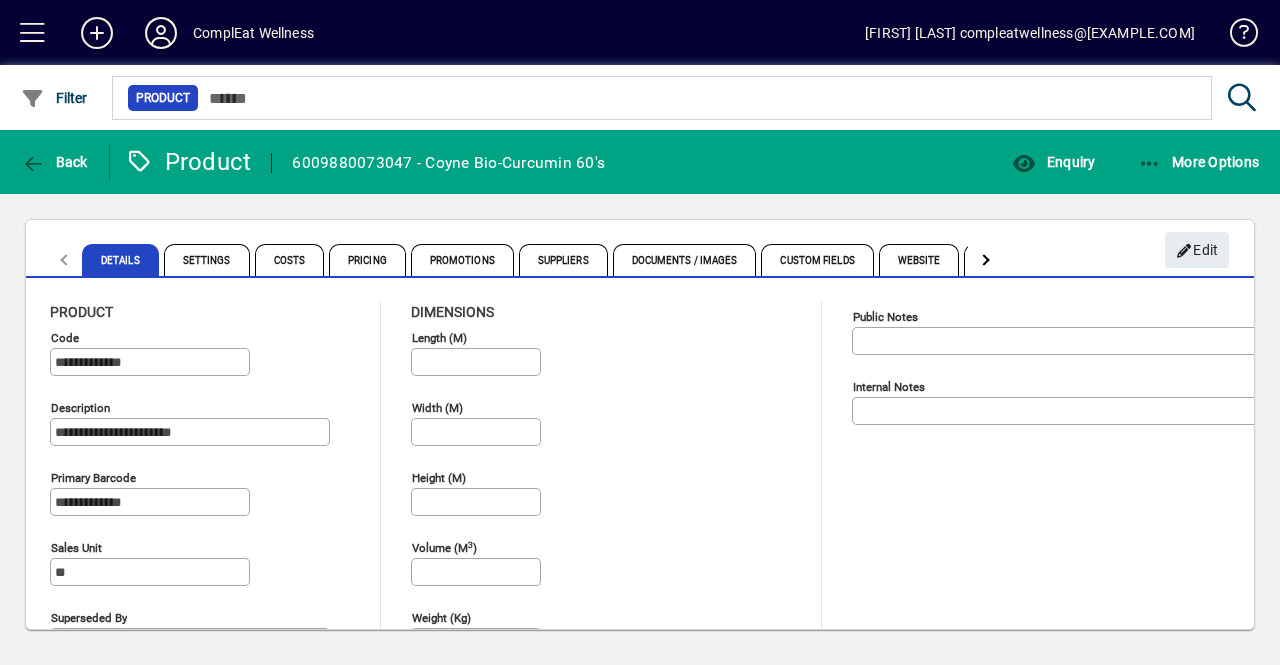 type on "**********" 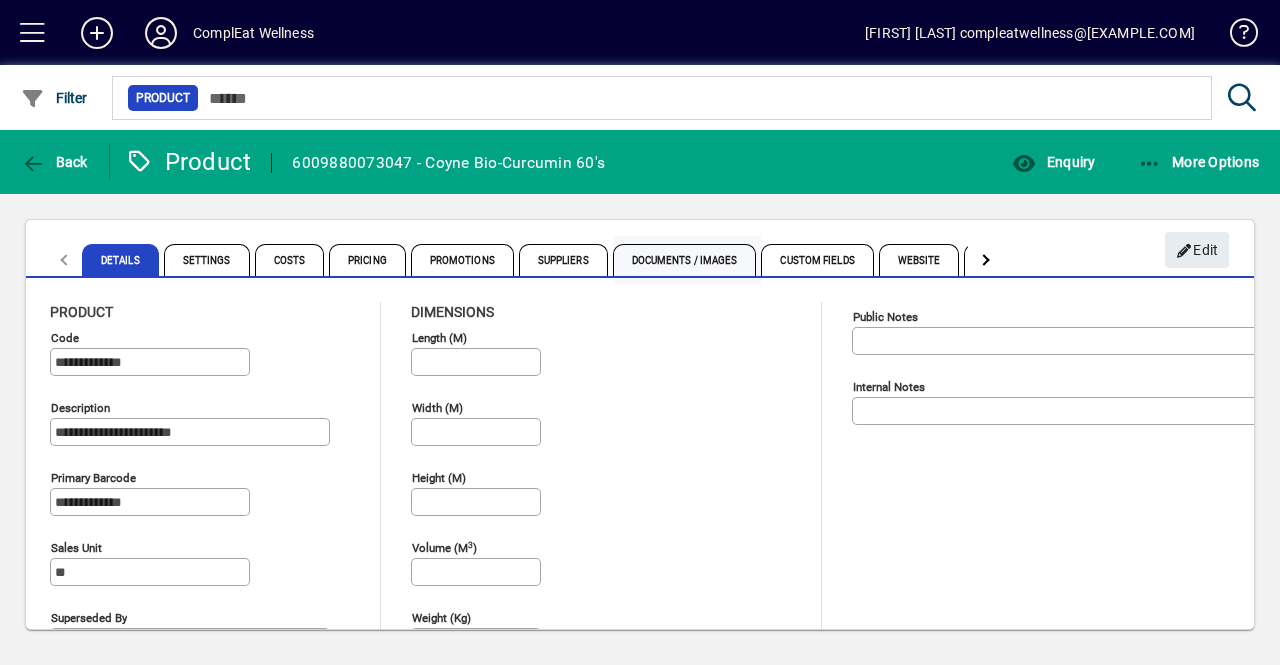click on "Documents / Images" at bounding box center [685, 260] 